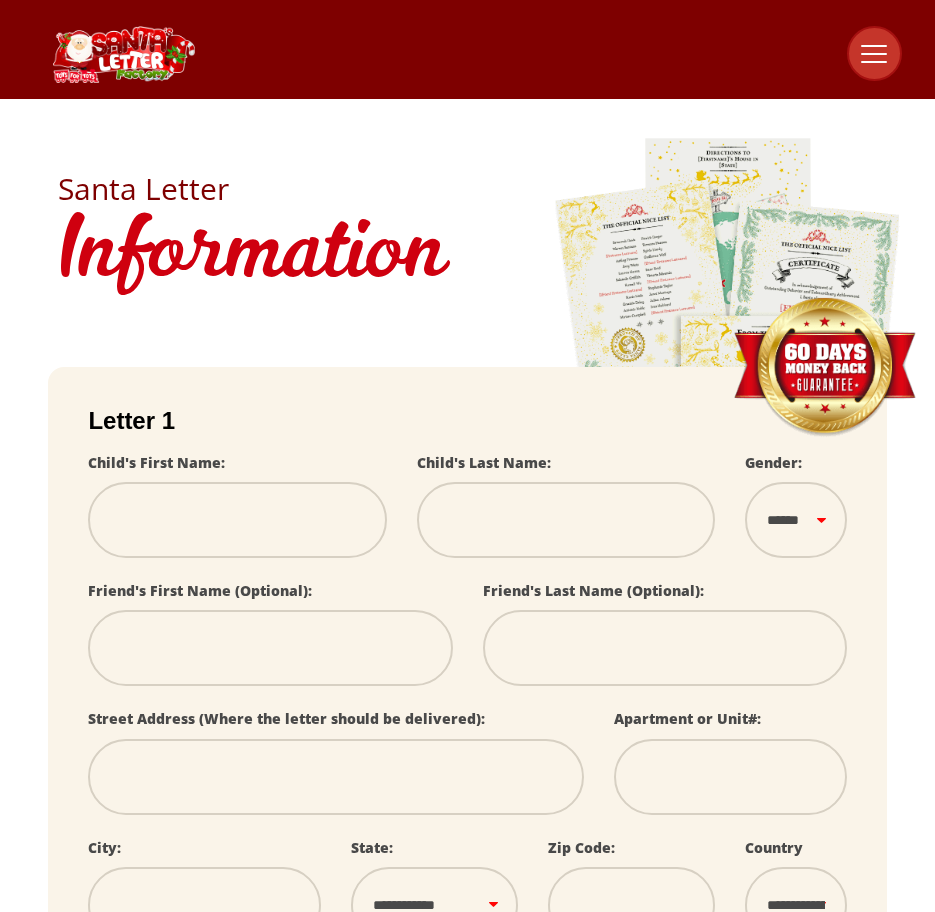 scroll, scrollTop: 0, scrollLeft: 0, axis: both 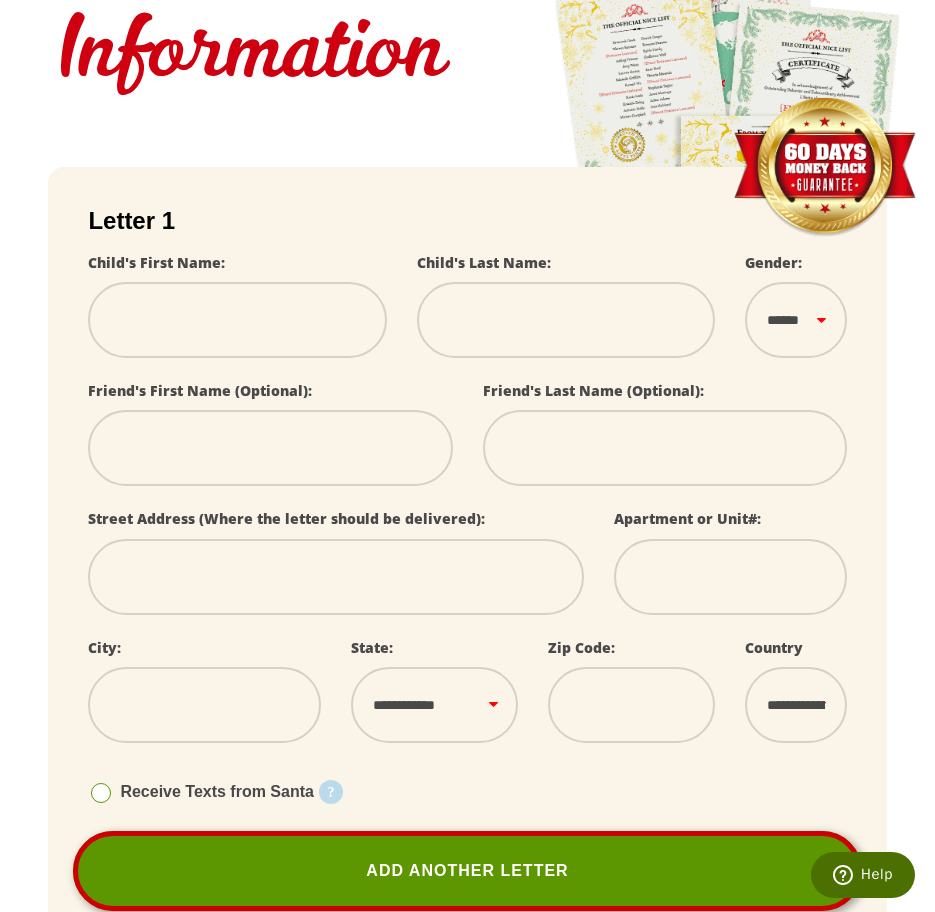 click at bounding box center [237, 320] 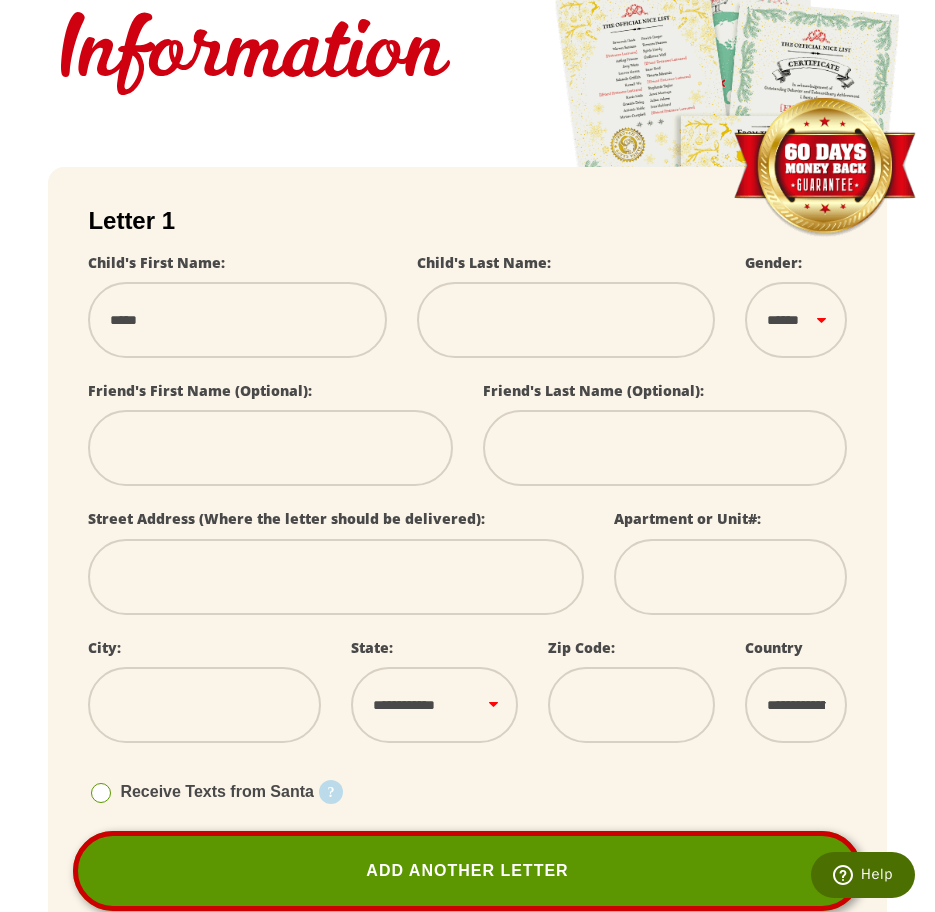 type on "******" 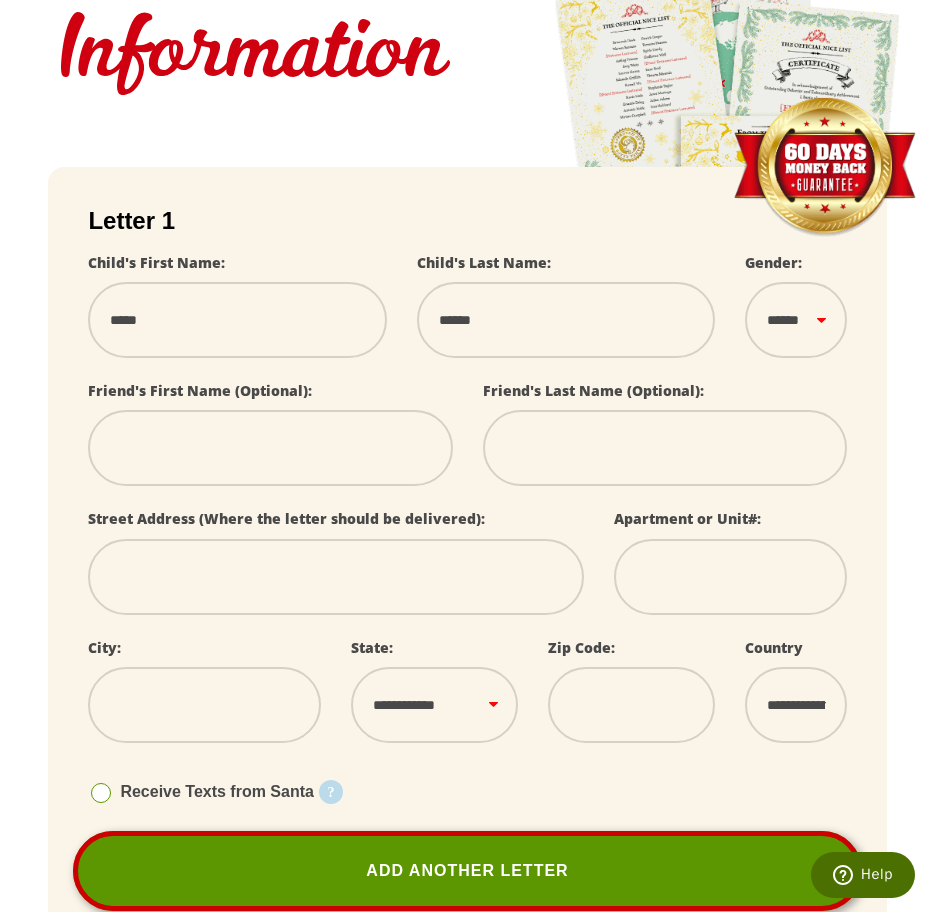 select 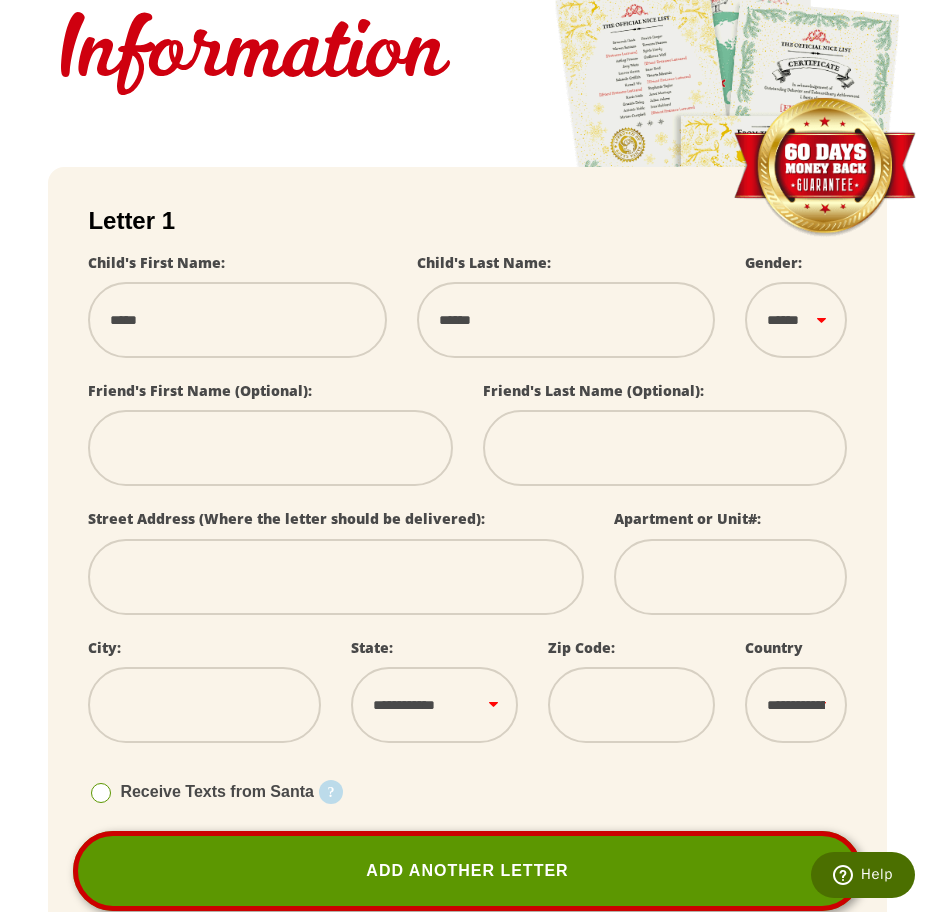 type on "**********" 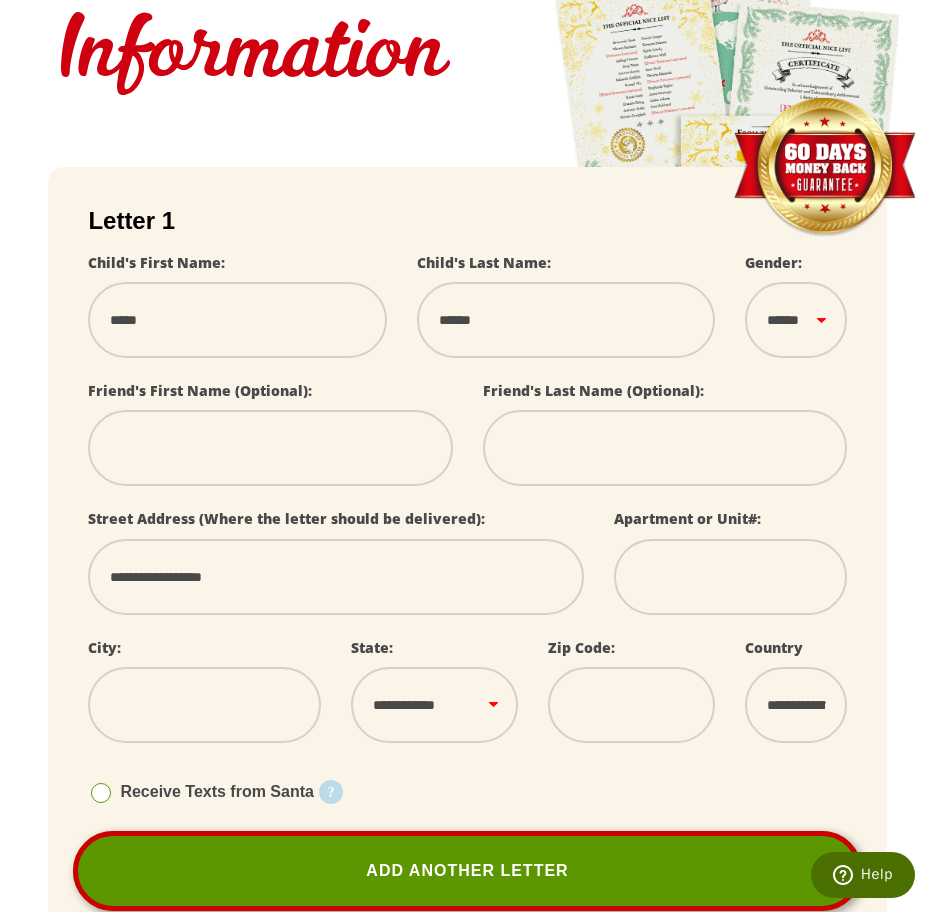type on "**********" 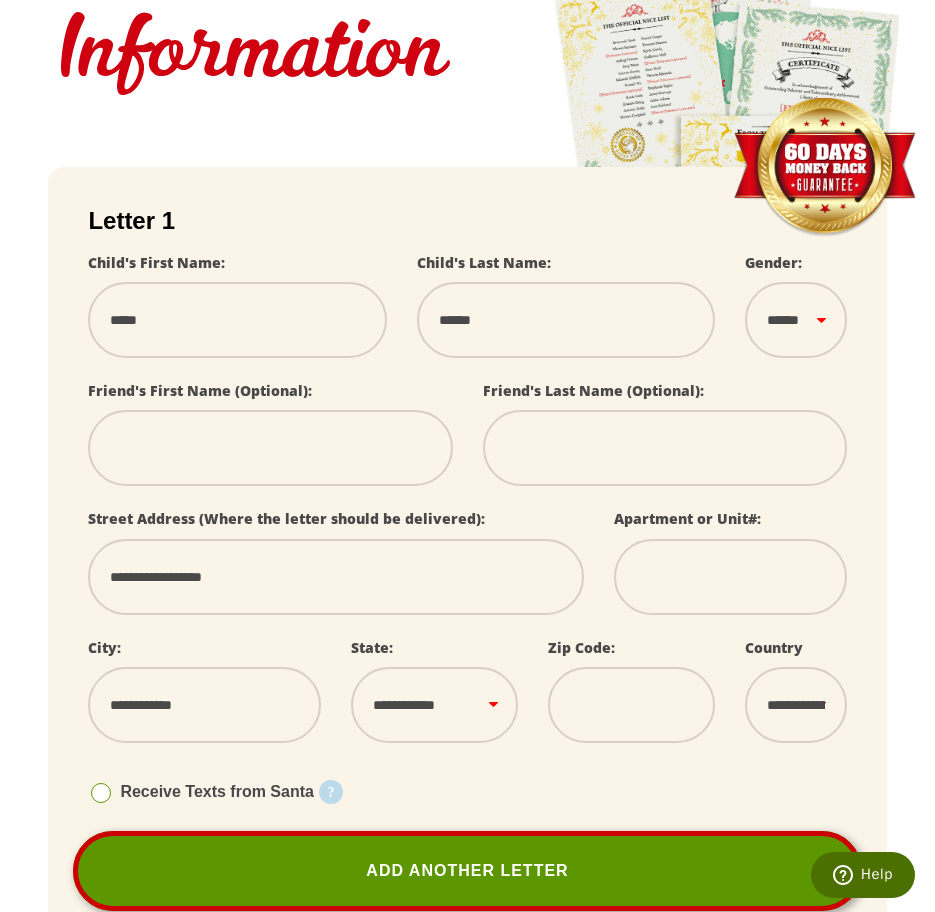 select on "**" 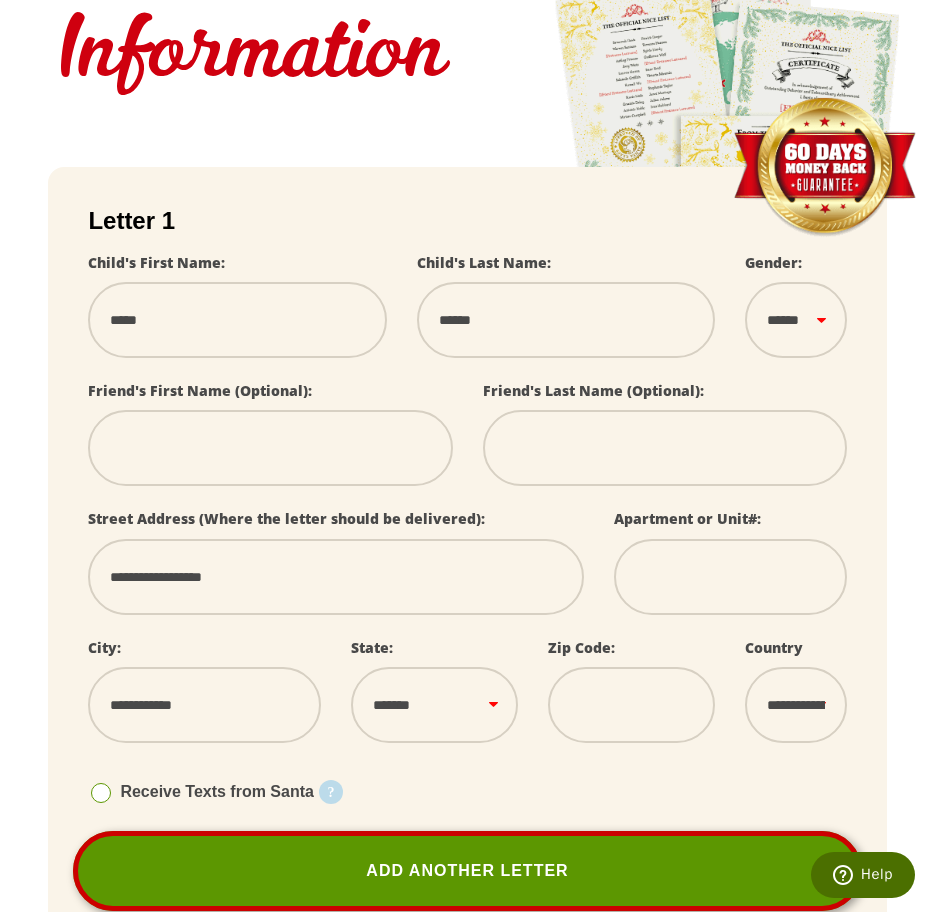 type on "*****" 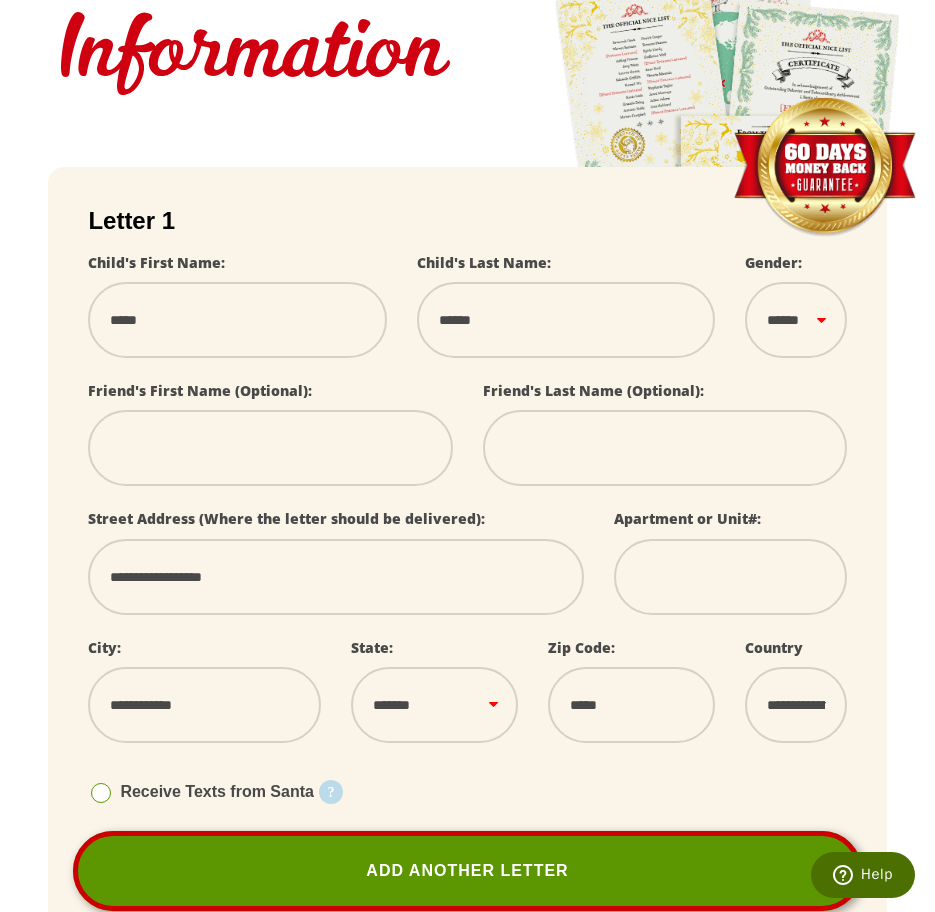 click on "******   ***   ****" at bounding box center (795, 320) 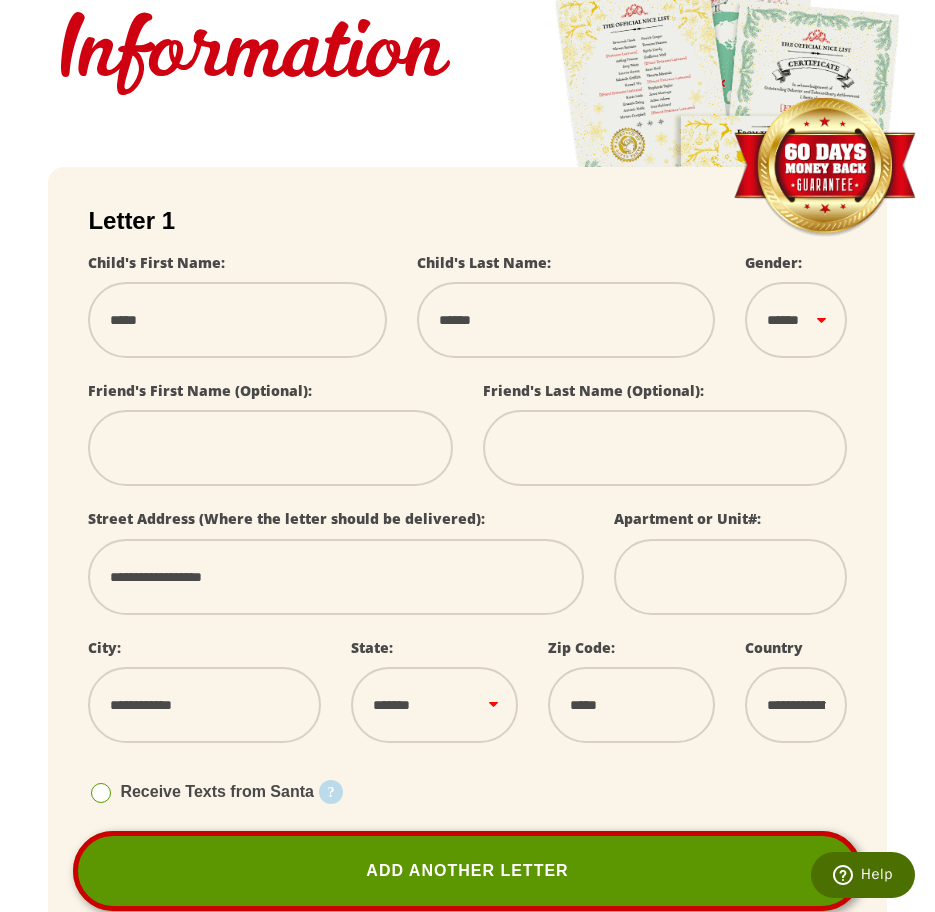 select on "*" 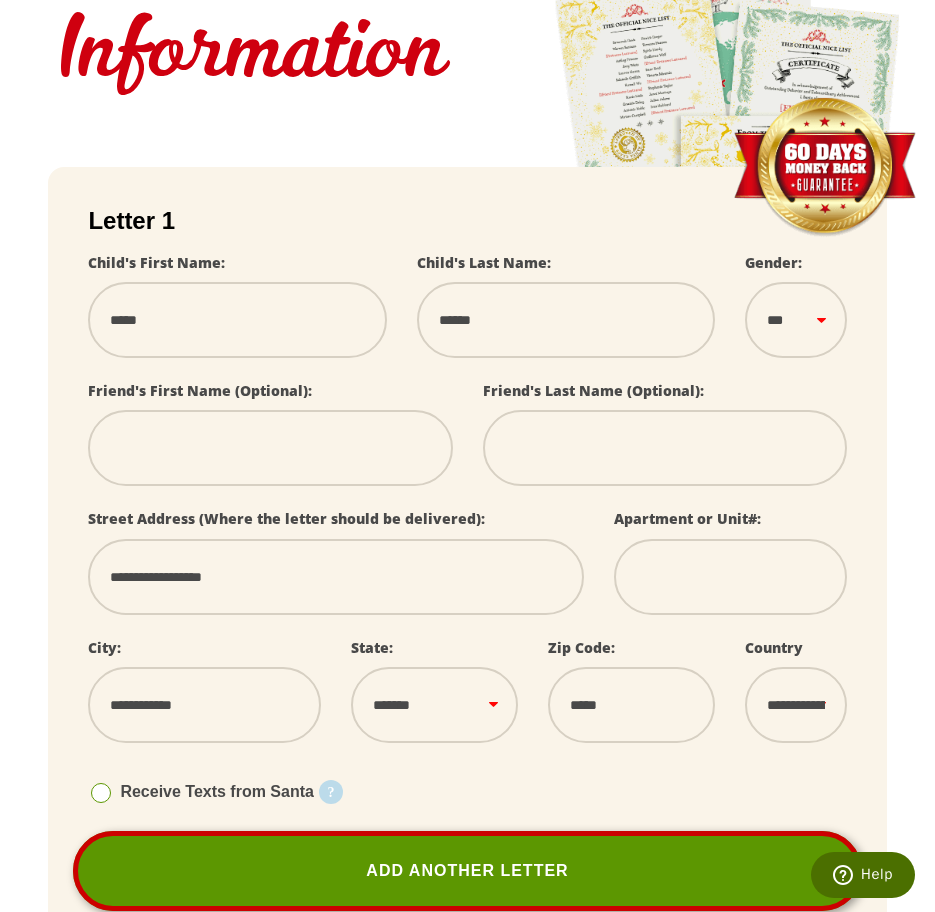click on "******   ***   ****" at bounding box center [795, 320] 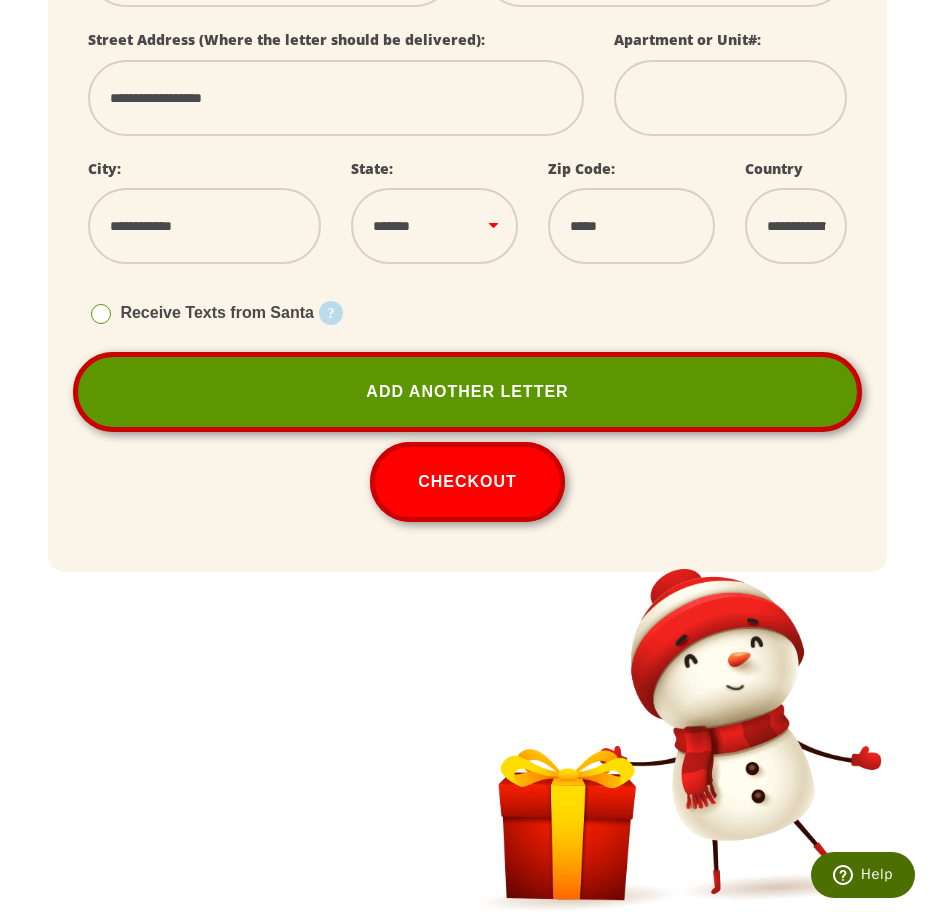 scroll, scrollTop: 600, scrollLeft: 0, axis: vertical 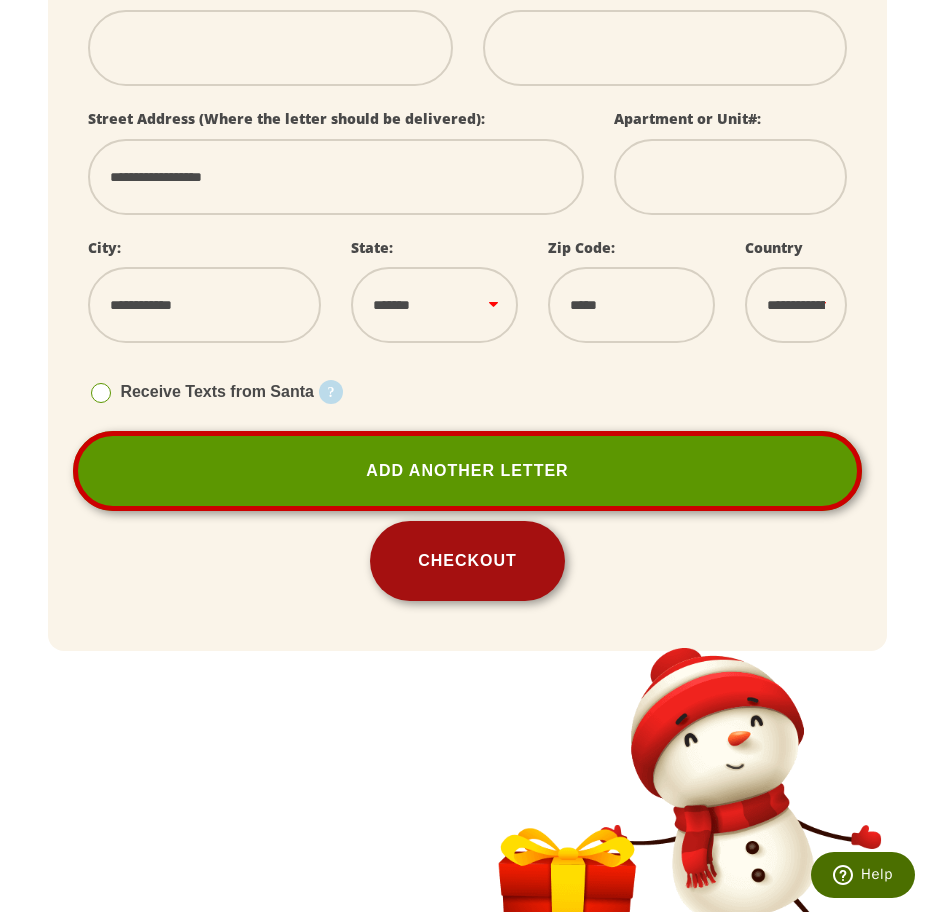 click on "Checkout" at bounding box center (467, 561) 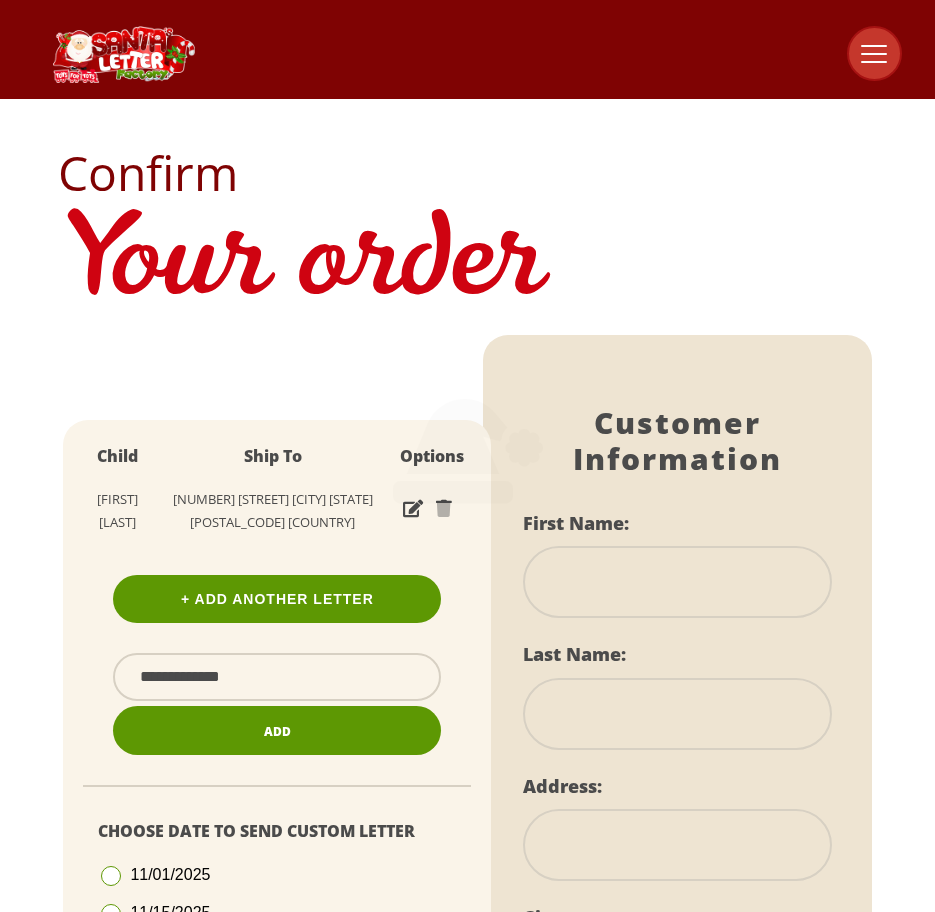 scroll, scrollTop: 0, scrollLeft: 0, axis: both 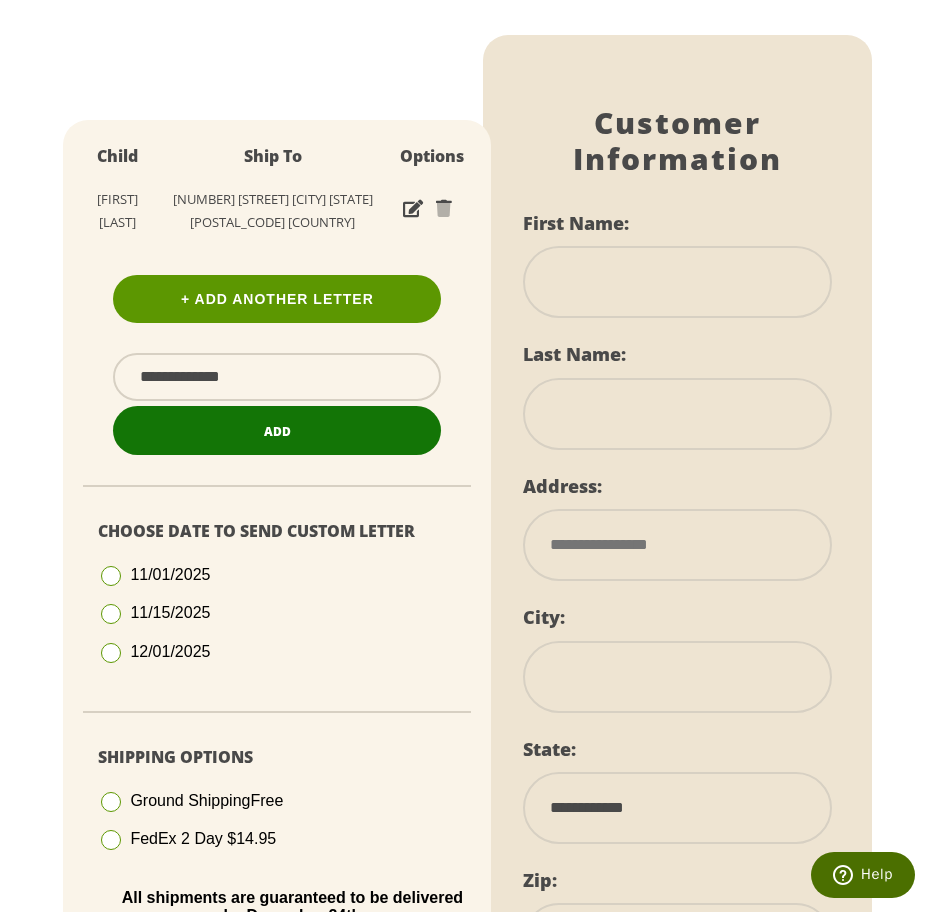 click on "Add" at bounding box center [277, 431] 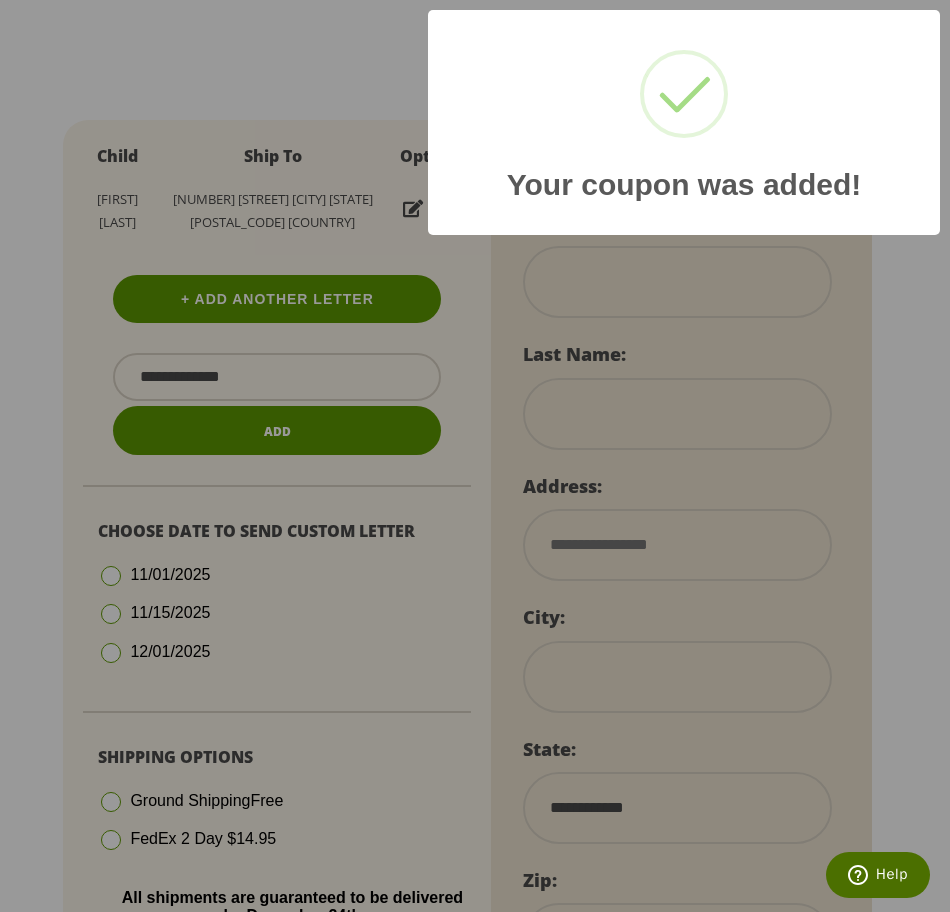 click on "Your coupon was added! × OK Cancel" at bounding box center [475, 456] 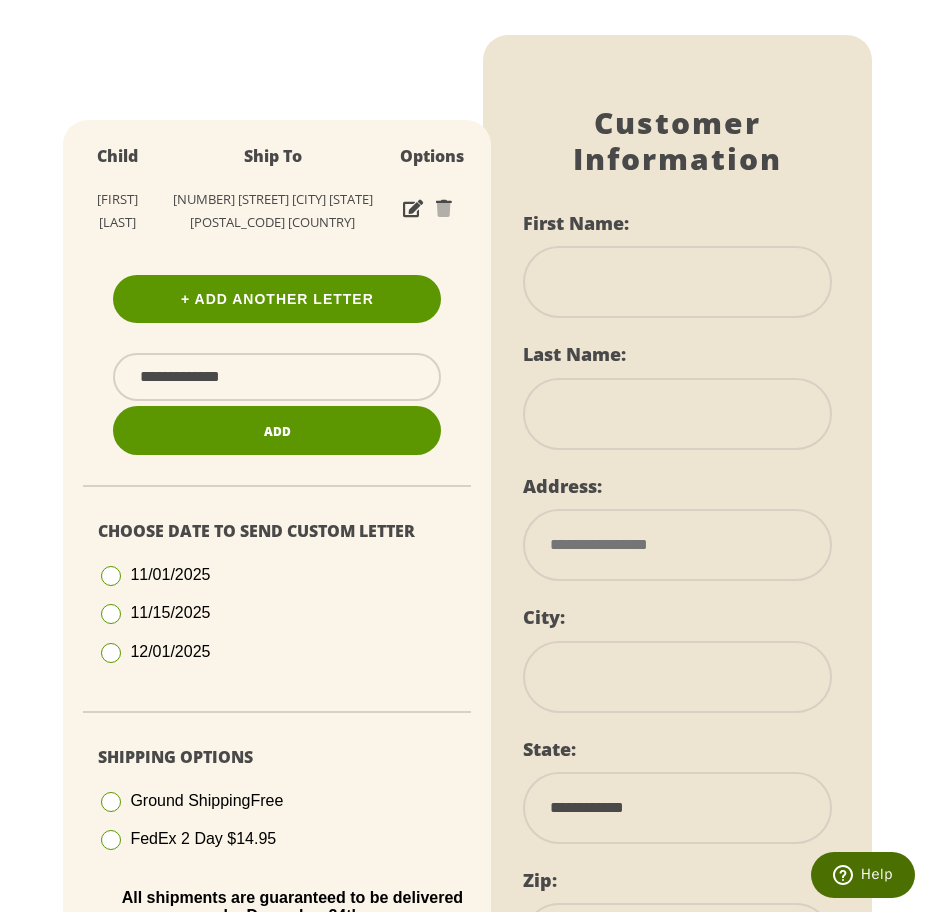 click at bounding box center [111, 653] 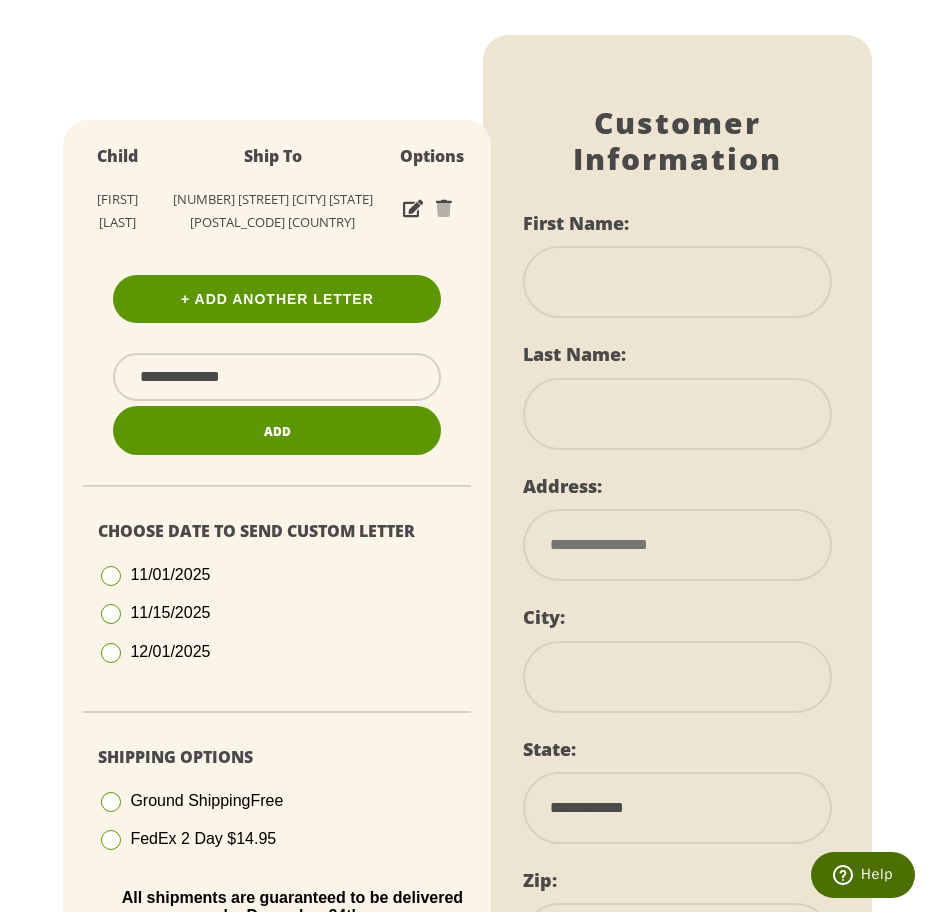 click at bounding box center (677, 282) 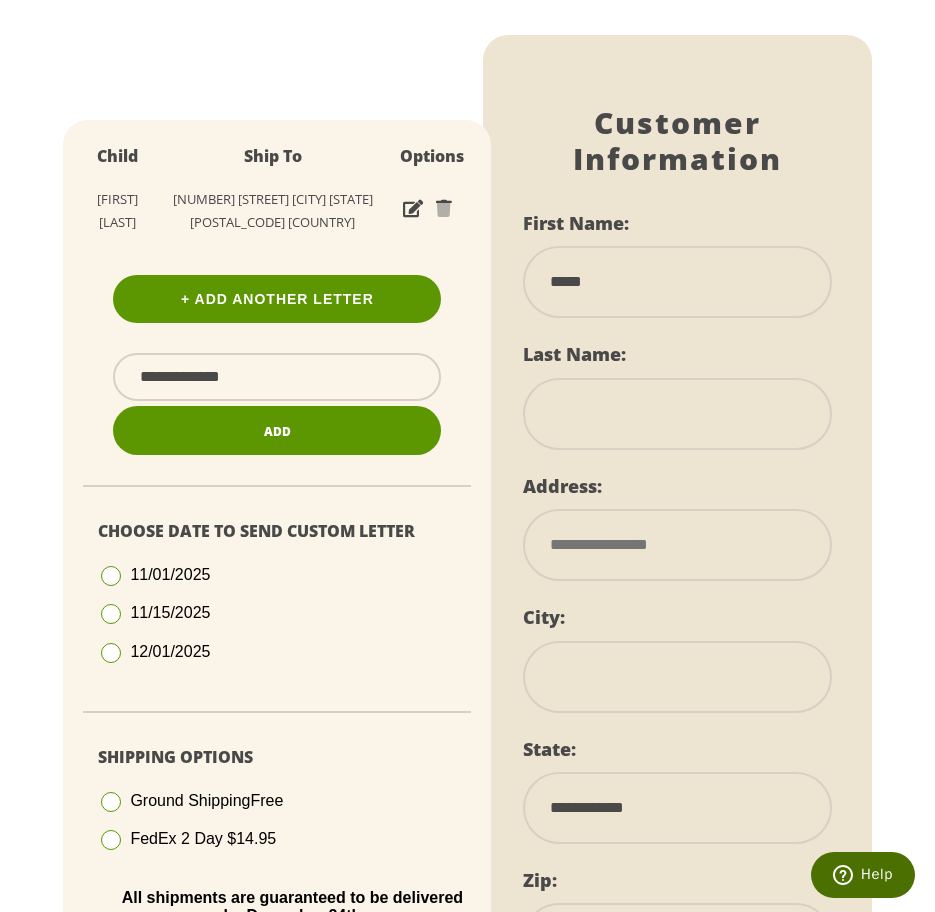 type on "*****" 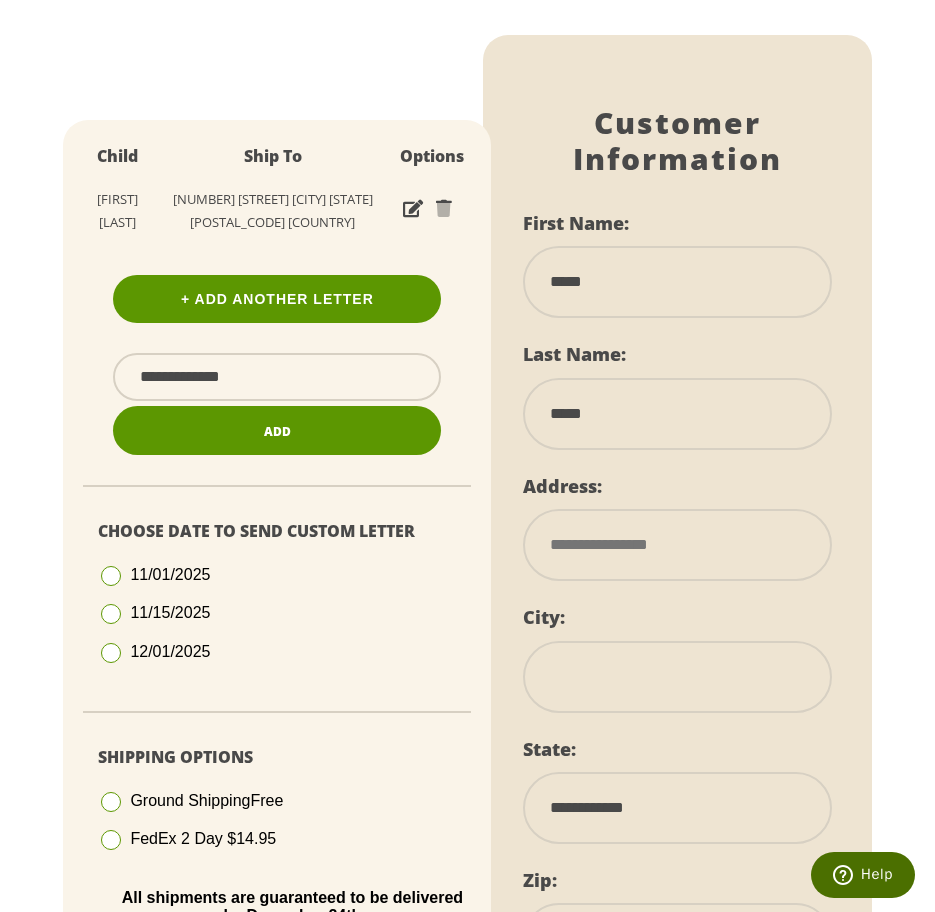 type on "**********" 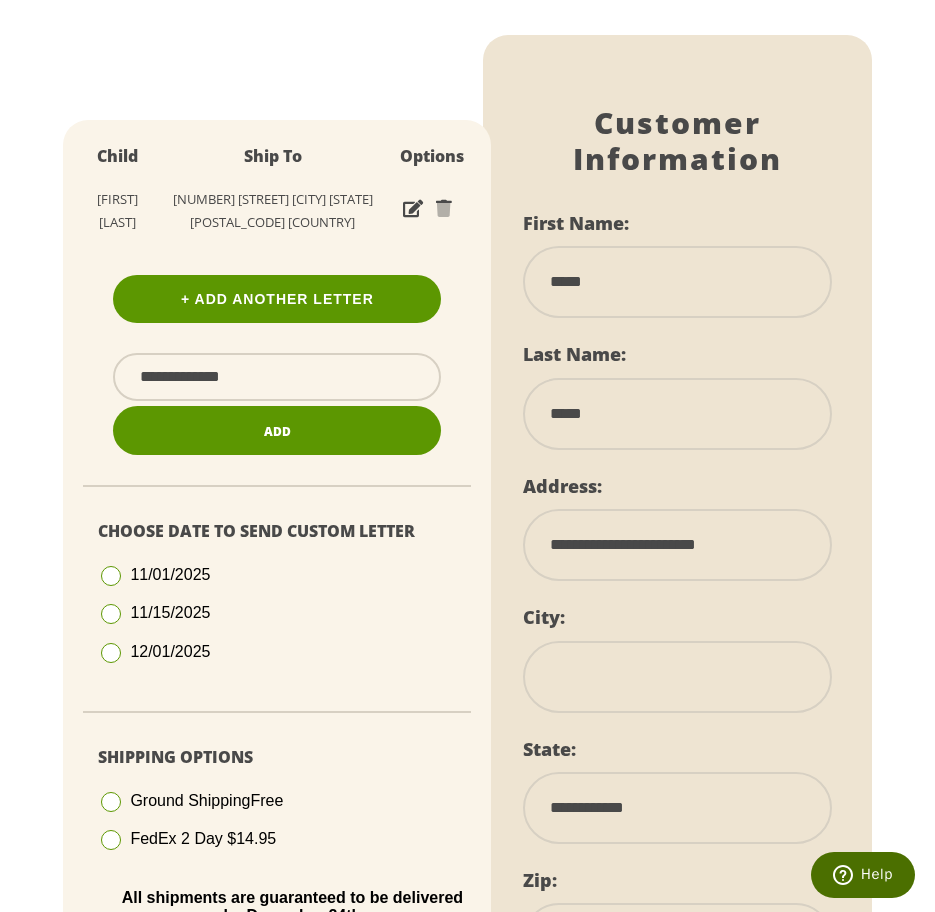 type on "**********" 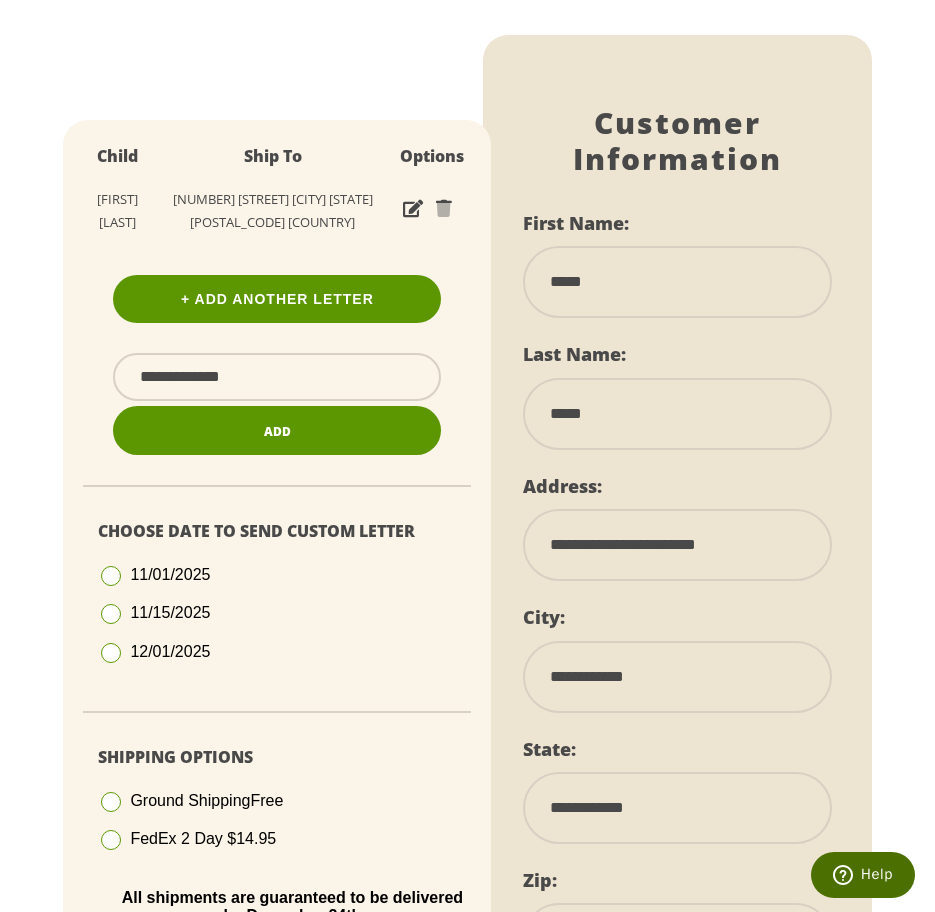 select on "**" 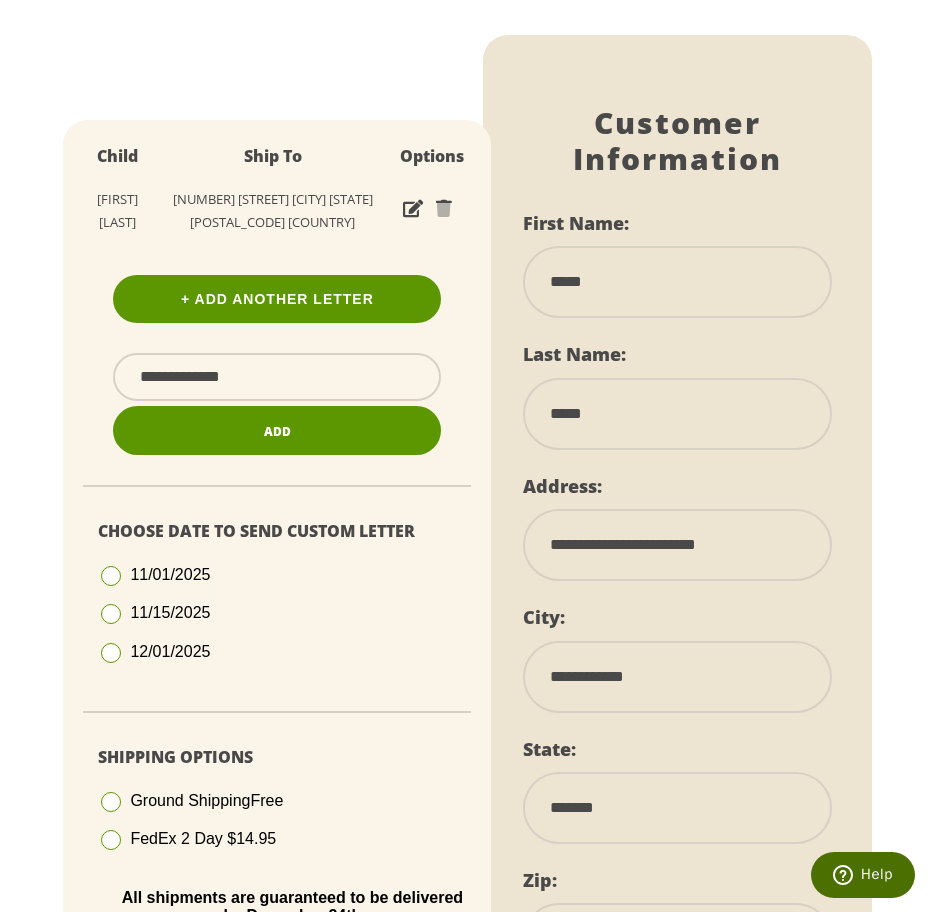 type on "*****" 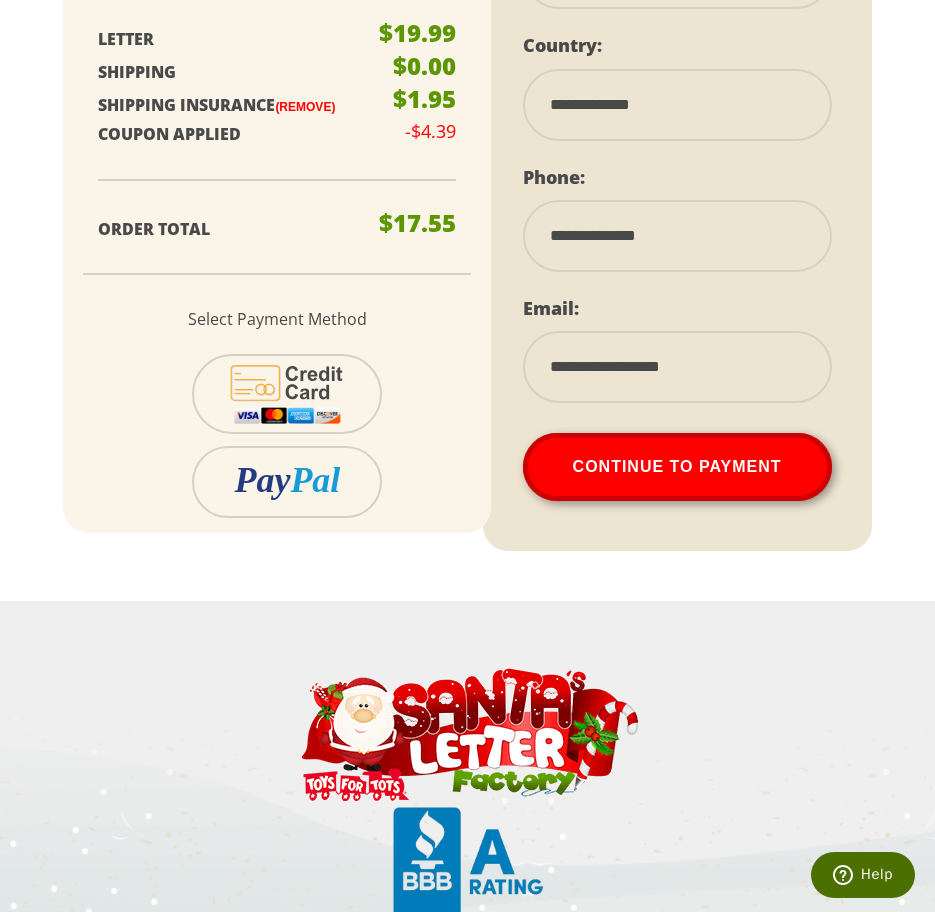 scroll, scrollTop: 1300, scrollLeft: 0, axis: vertical 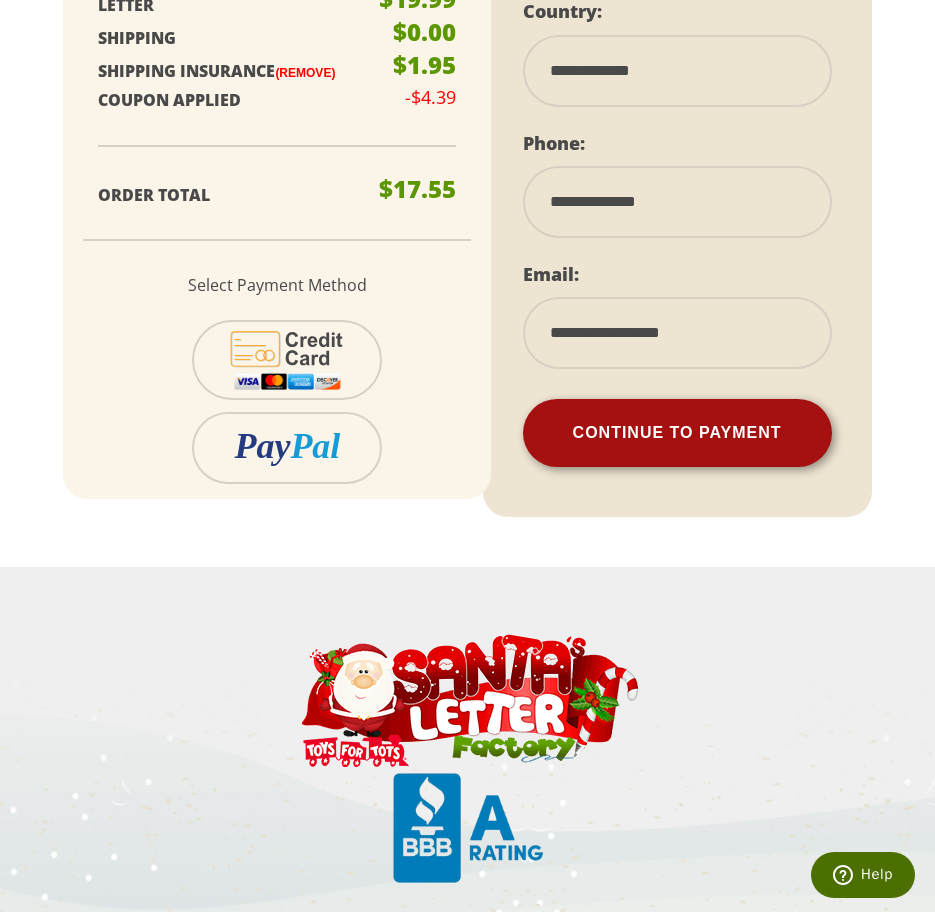 click on "Continue To Payment" at bounding box center [677, 433] 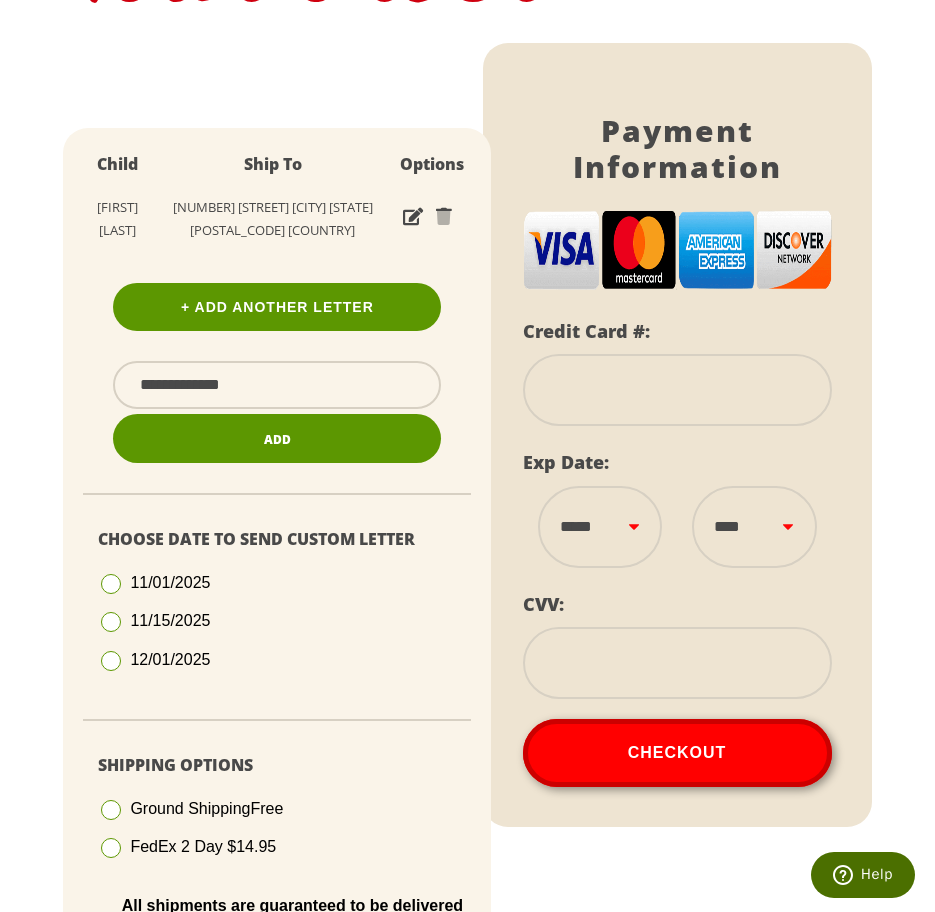 scroll, scrollTop: 243, scrollLeft: 0, axis: vertical 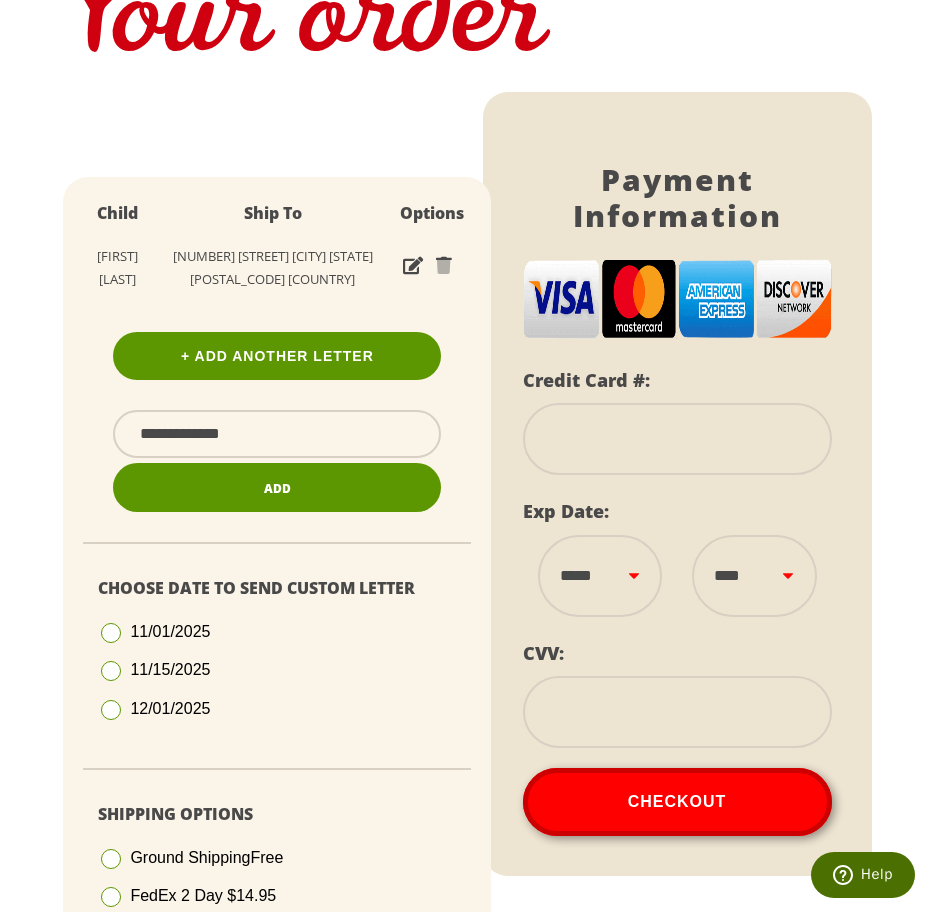click at bounding box center (677, 439) 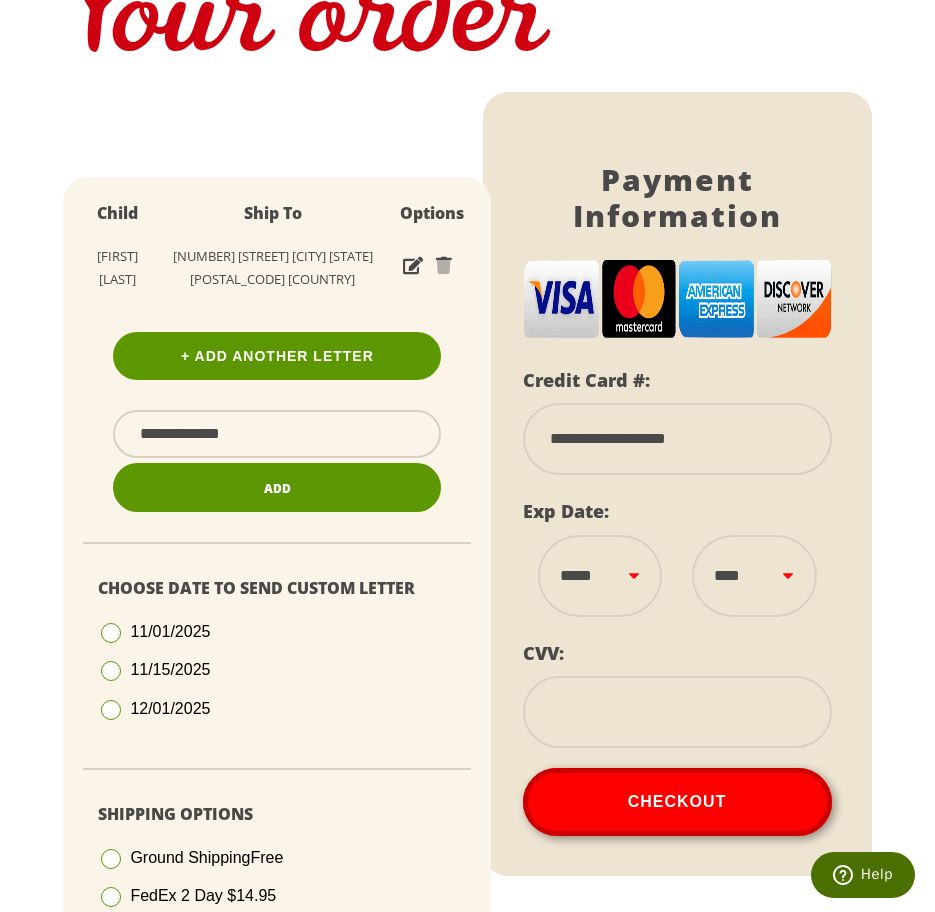 type on "**********" 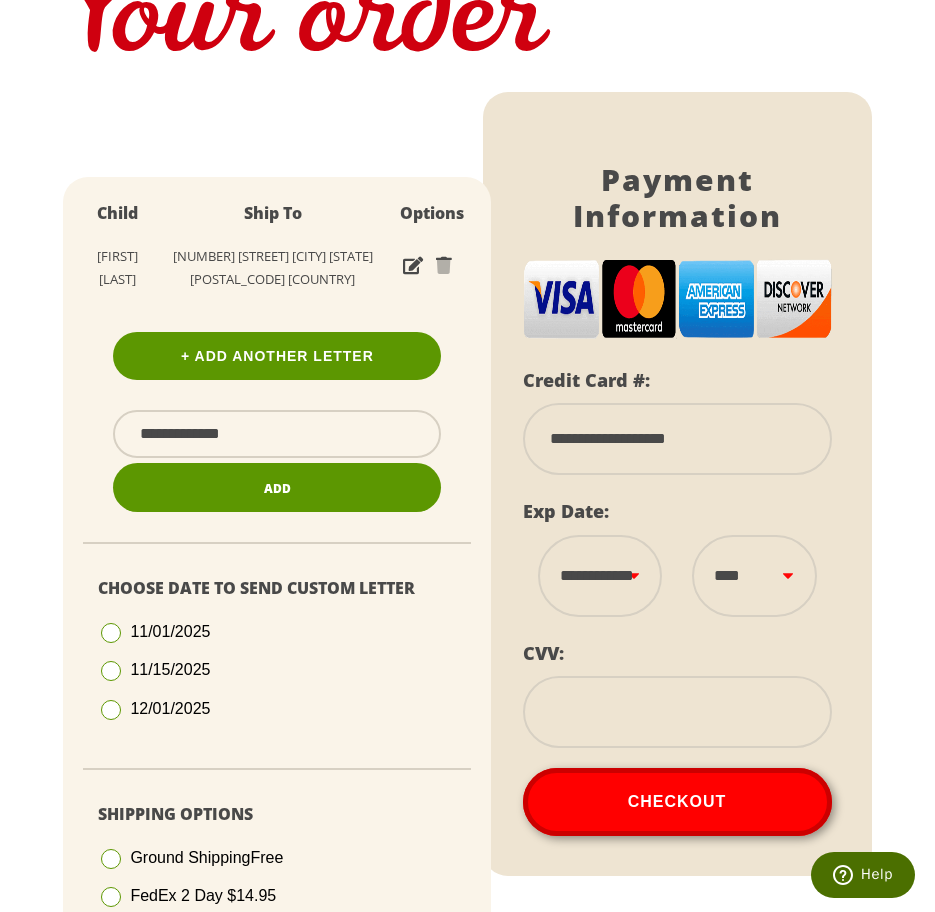 click on "****   ****   ****   ****   ****   ****   ****   ****   ****   ****   ****   ****   ****" at bounding box center (754, 576) 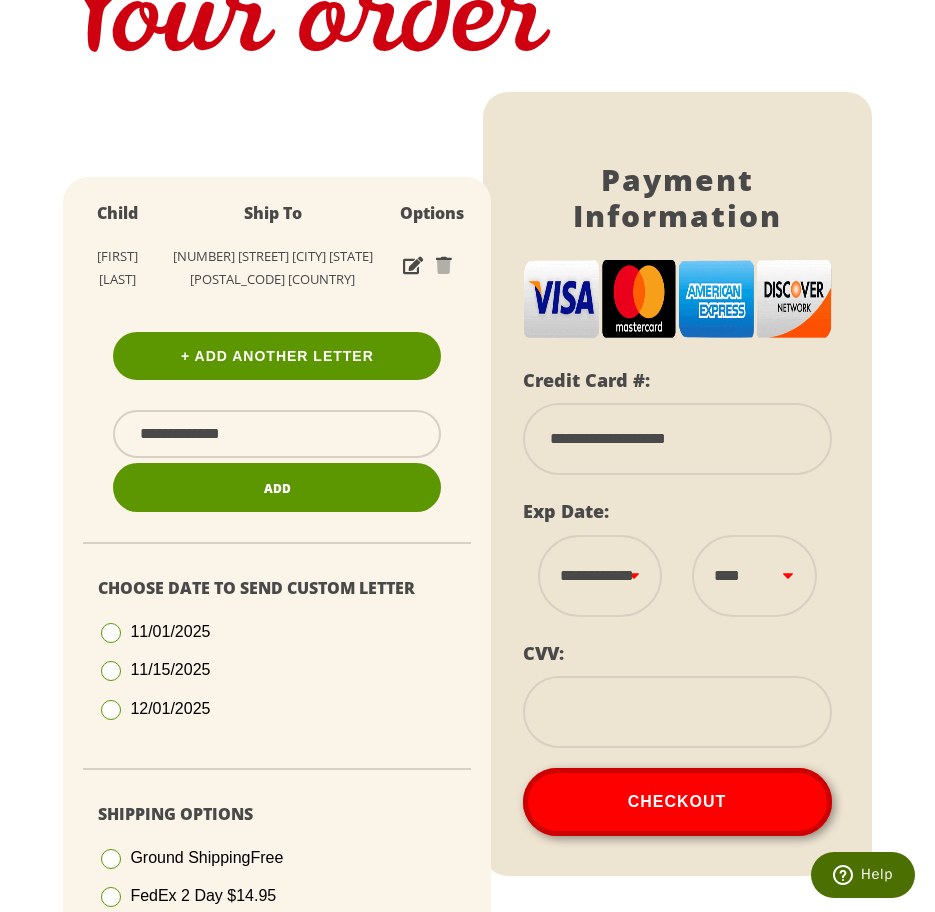 click at bounding box center (677, 712) 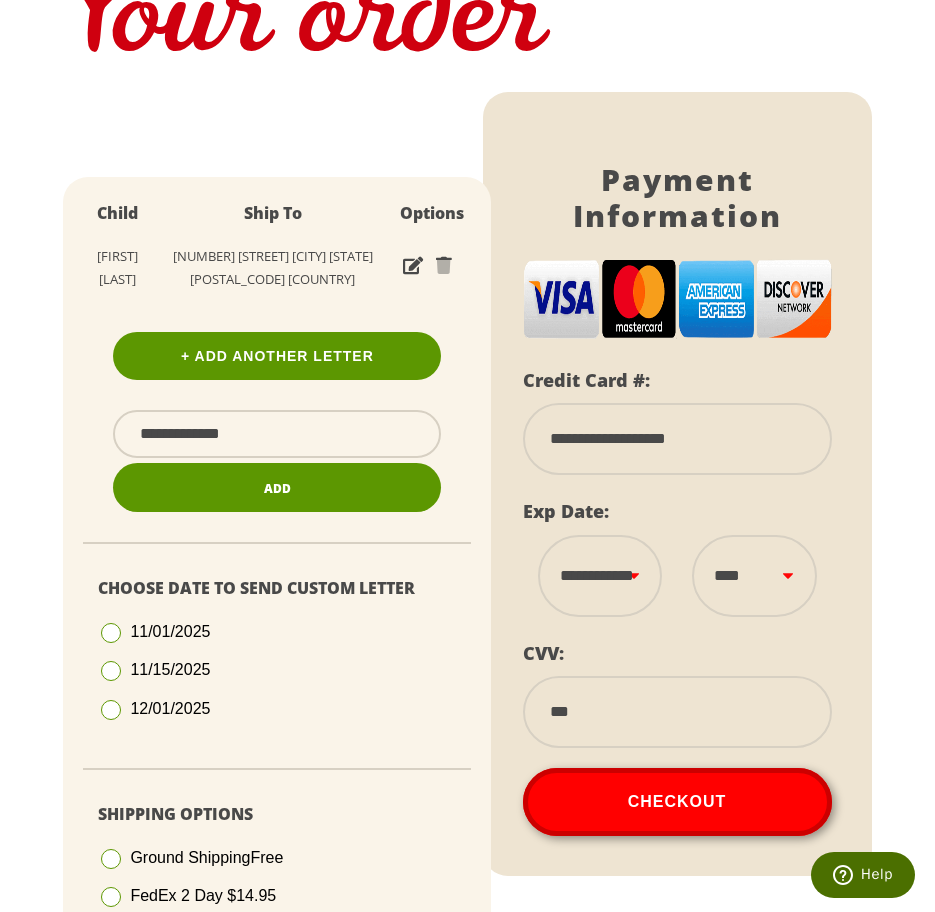 scroll, scrollTop: 643, scrollLeft: 0, axis: vertical 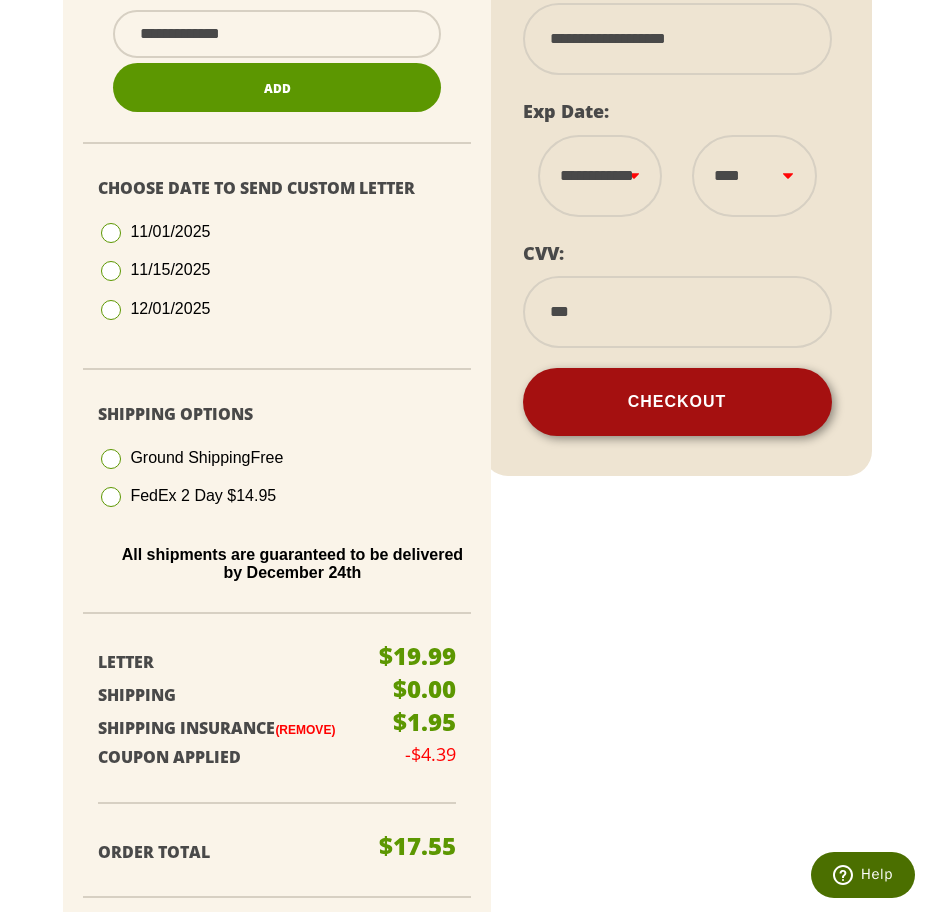 type on "***" 